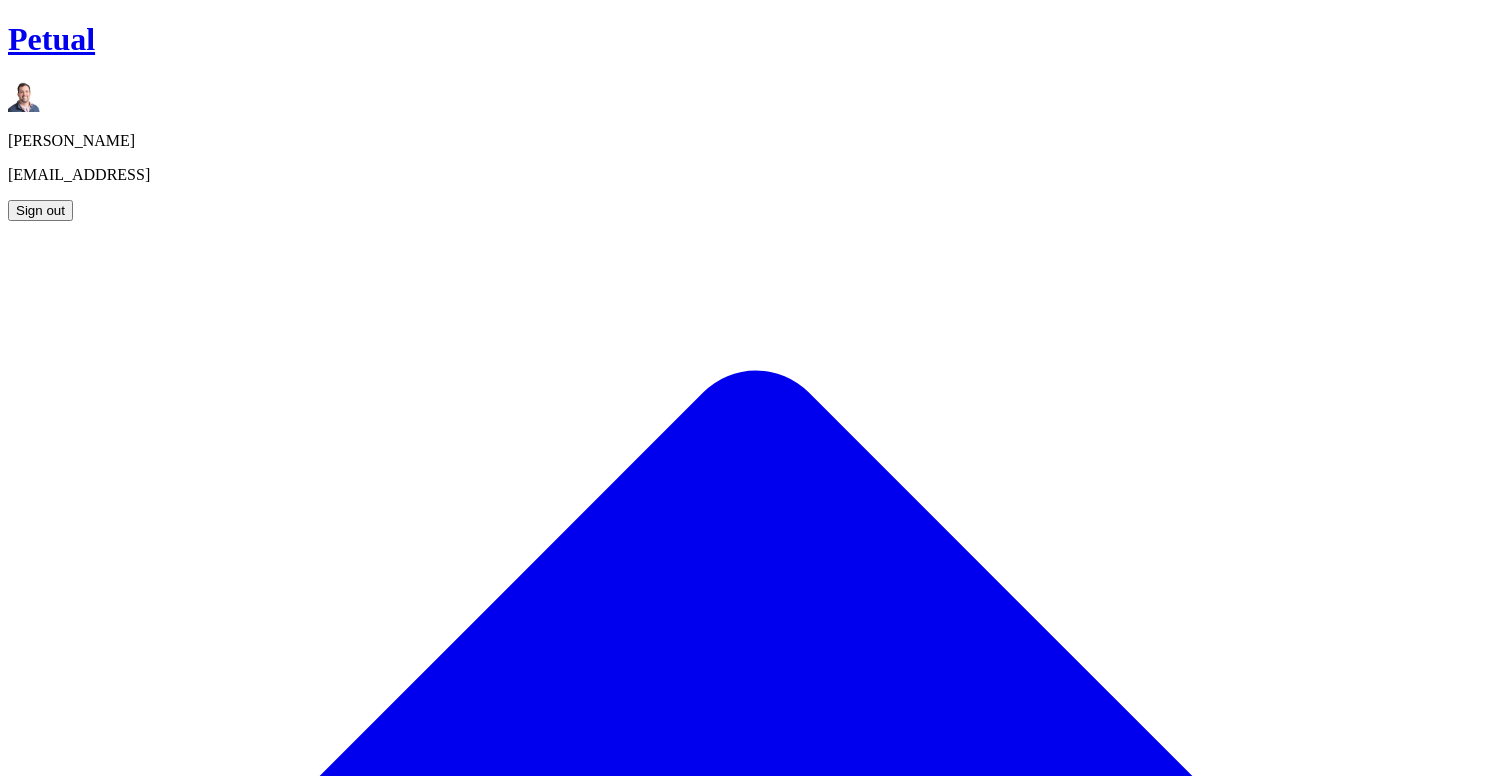 scroll, scrollTop: 0, scrollLeft: 0, axis: both 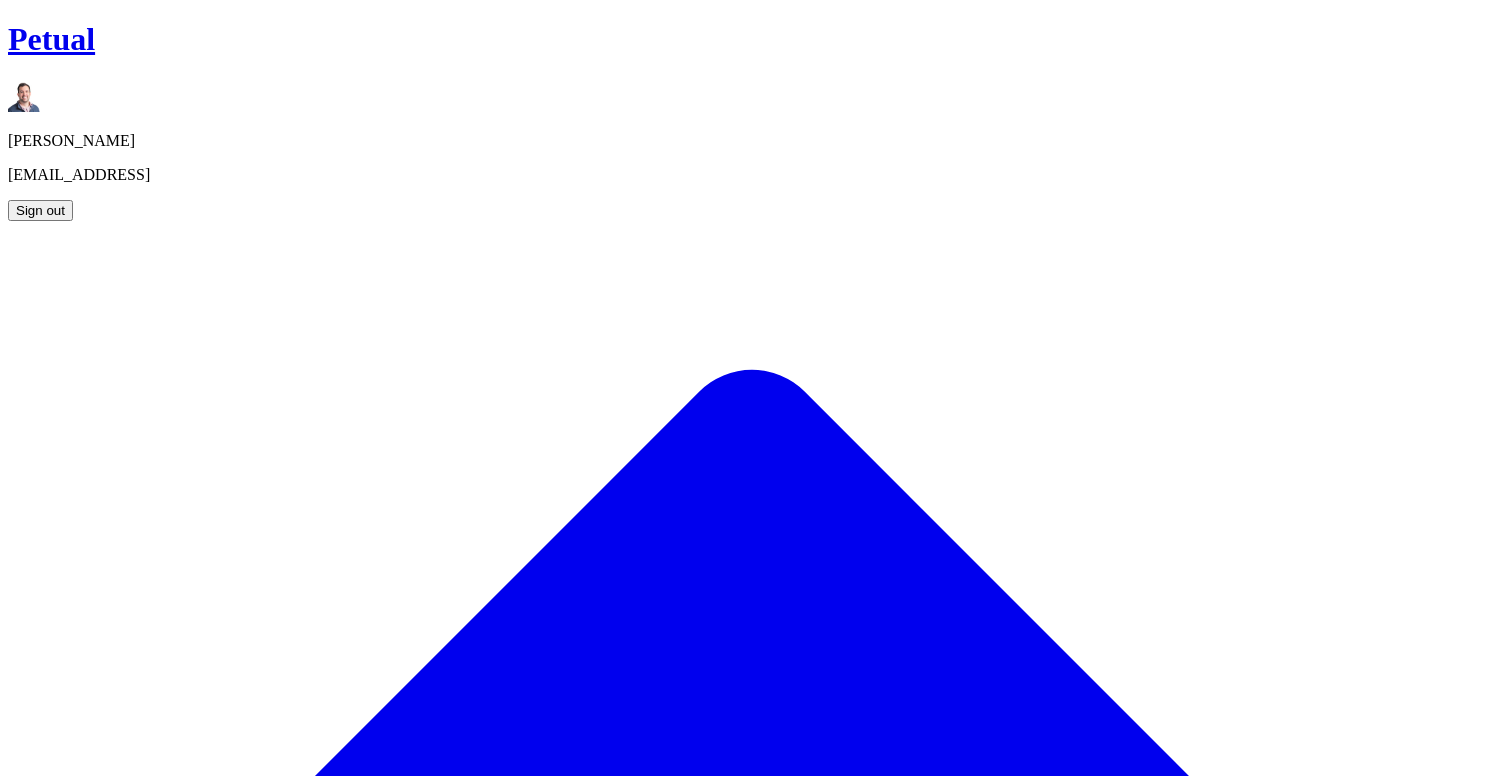 click on "Add Control" at bounding box center [63, 1809] 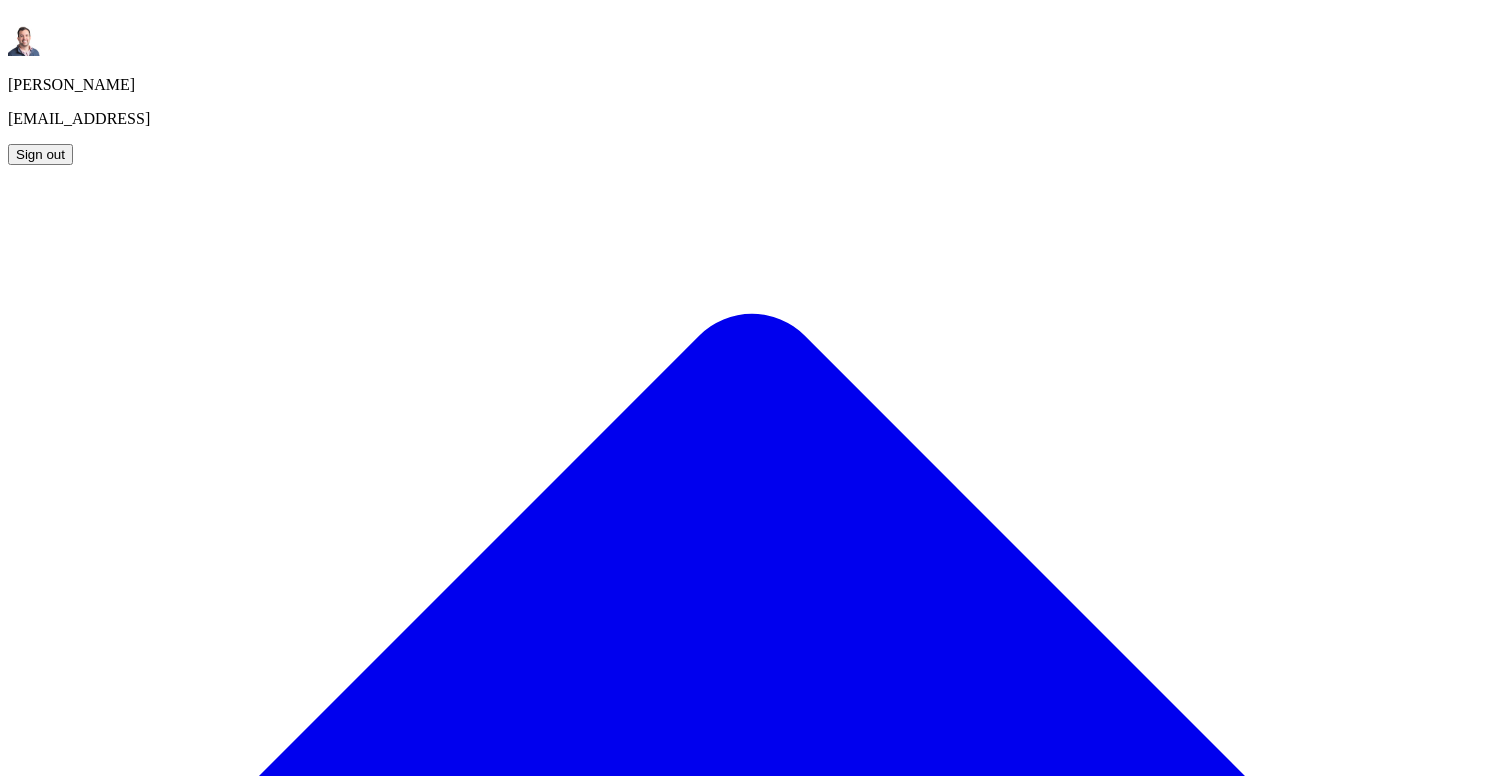 scroll, scrollTop: 123, scrollLeft: 0, axis: vertical 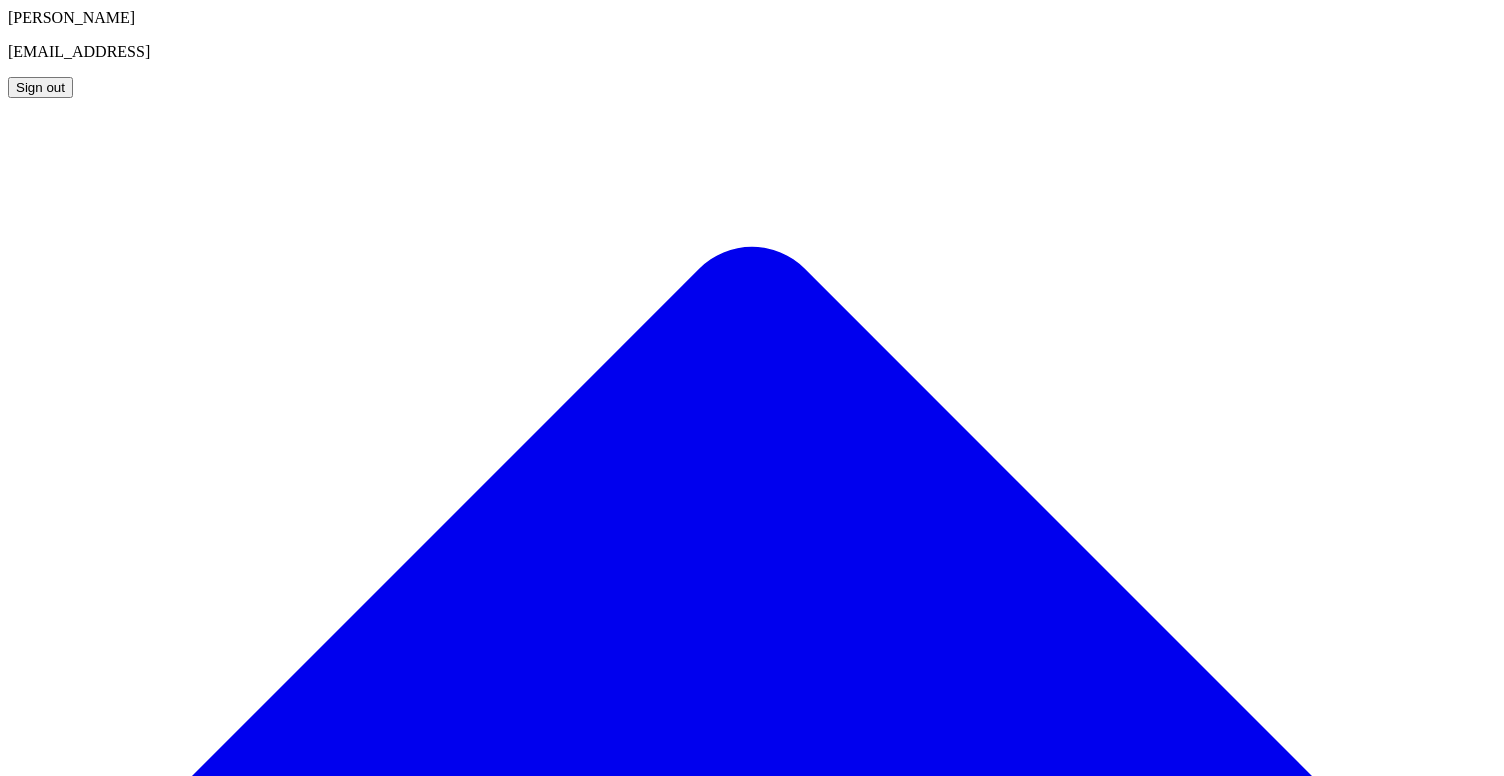 click on "1" at bounding box center [244, 2722] 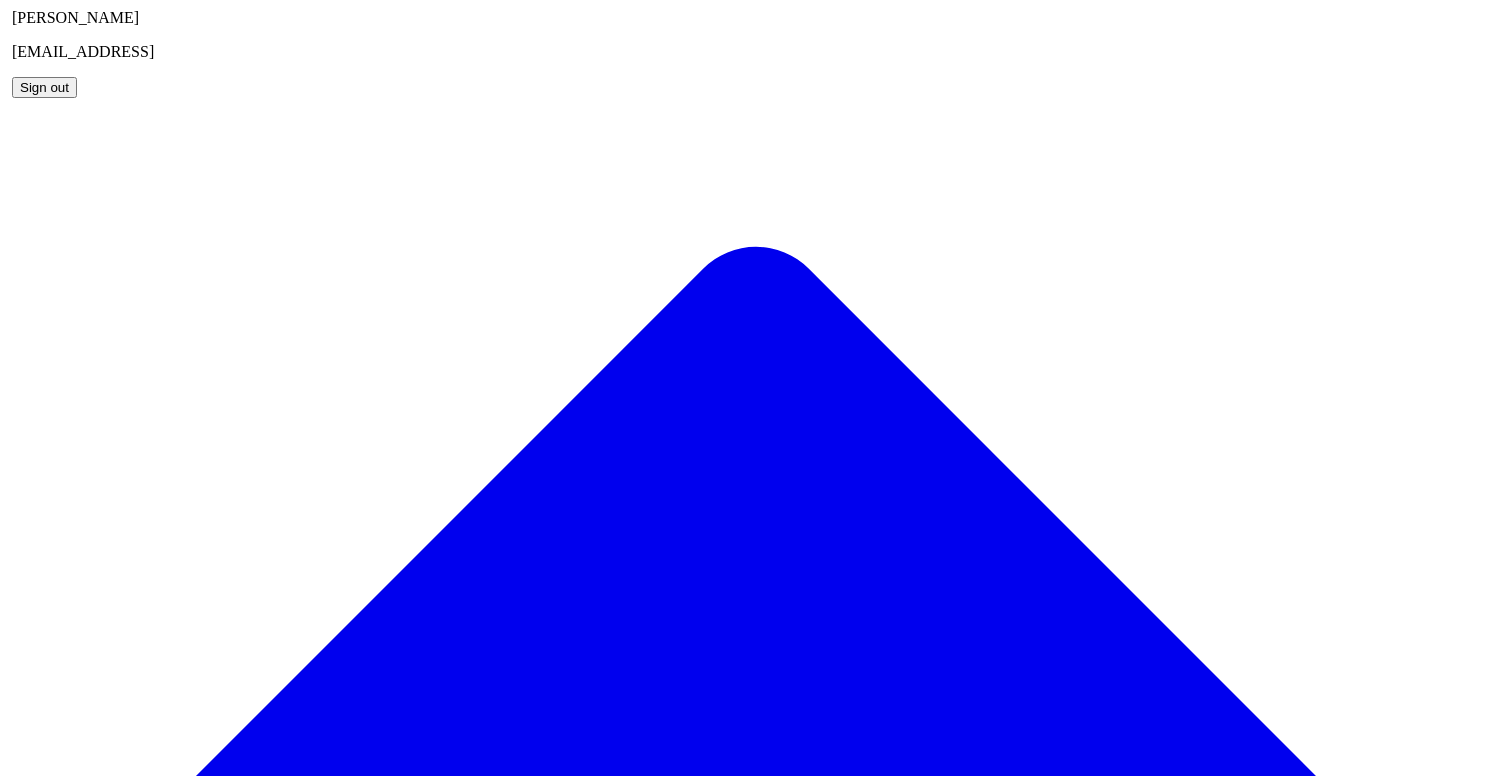 scroll, scrollTop: 0, scrollLeft: 0, axis: both 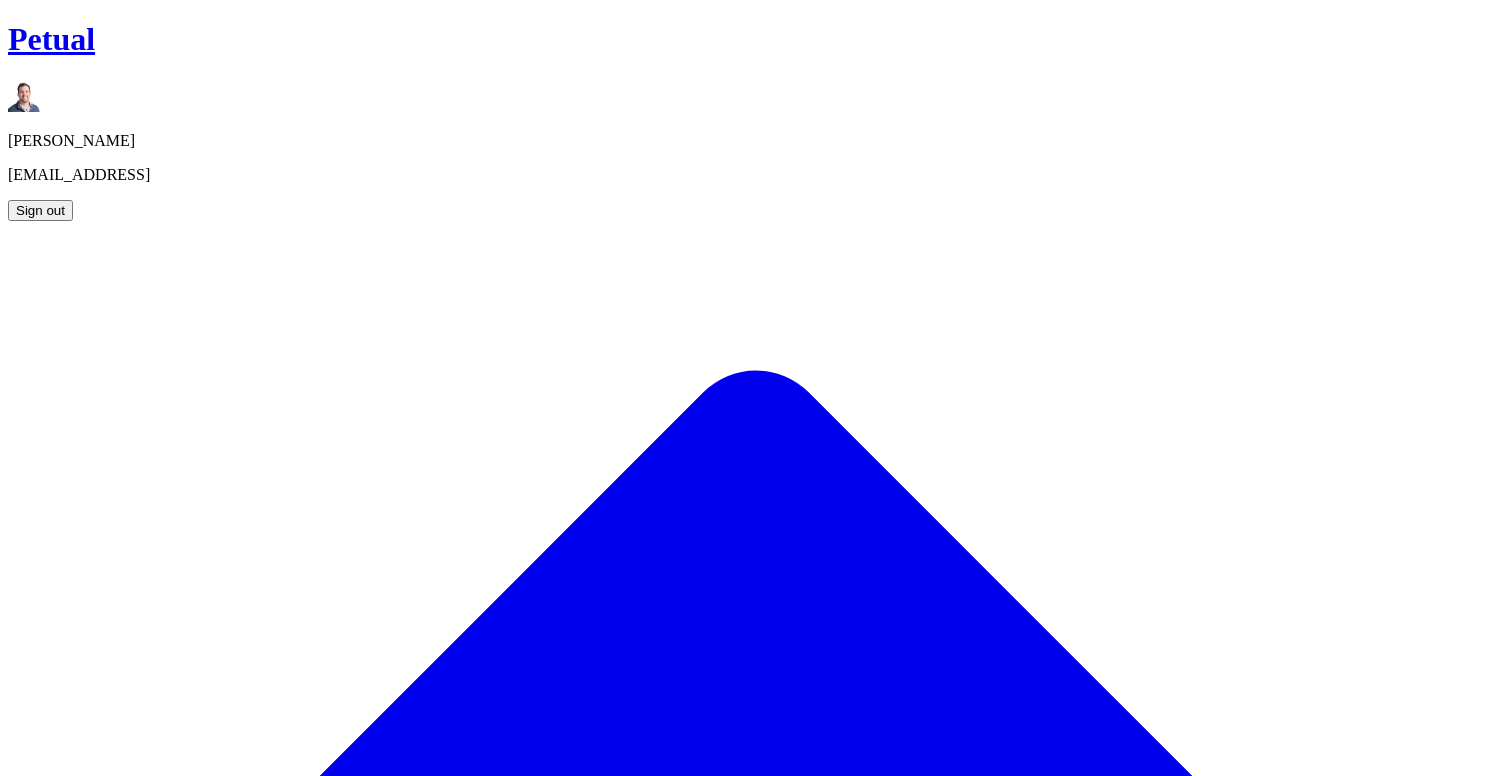 click on "IT General" at bounding box center [749, 2241] 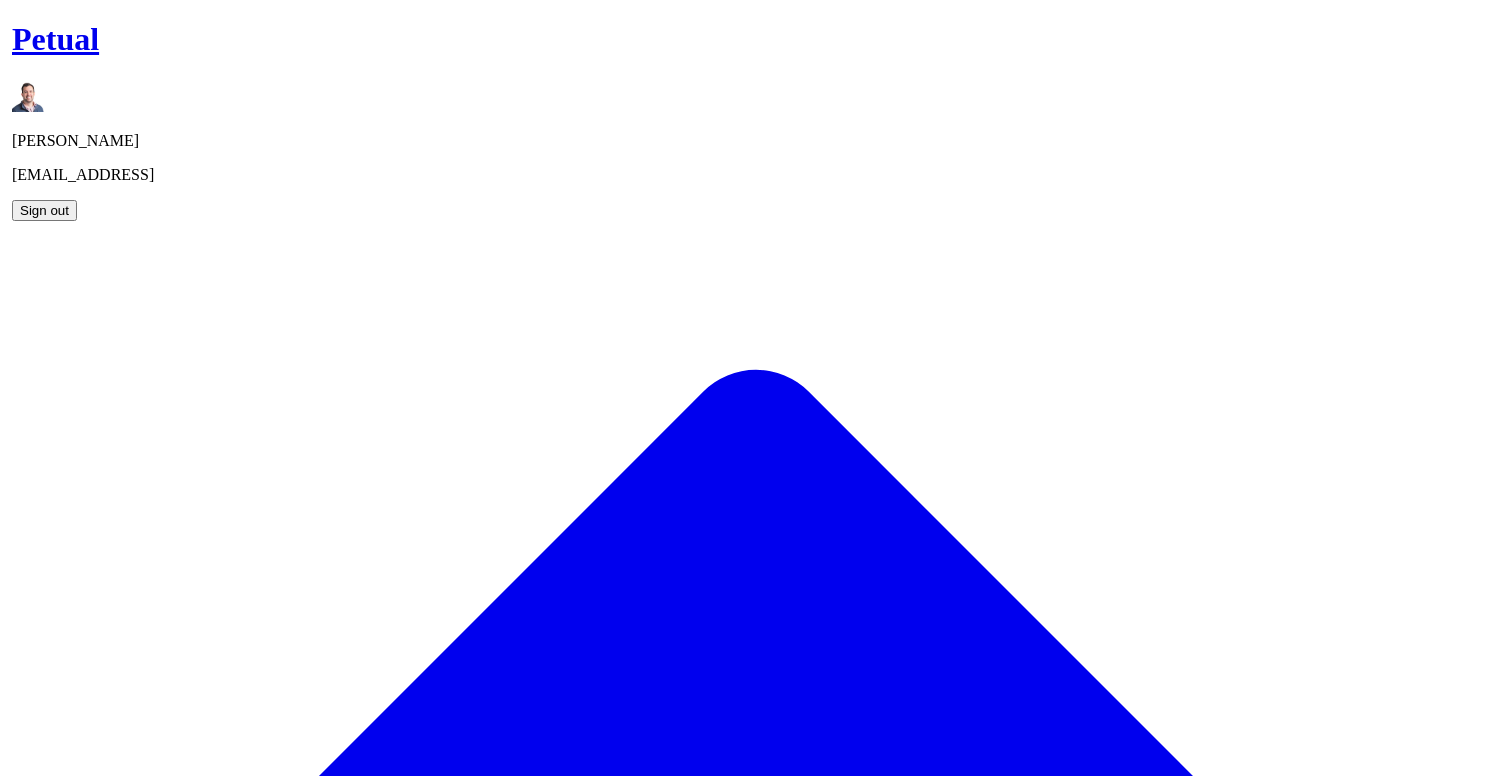 scroll, scrollTop: 0, scrollLeft: 0, axis: both 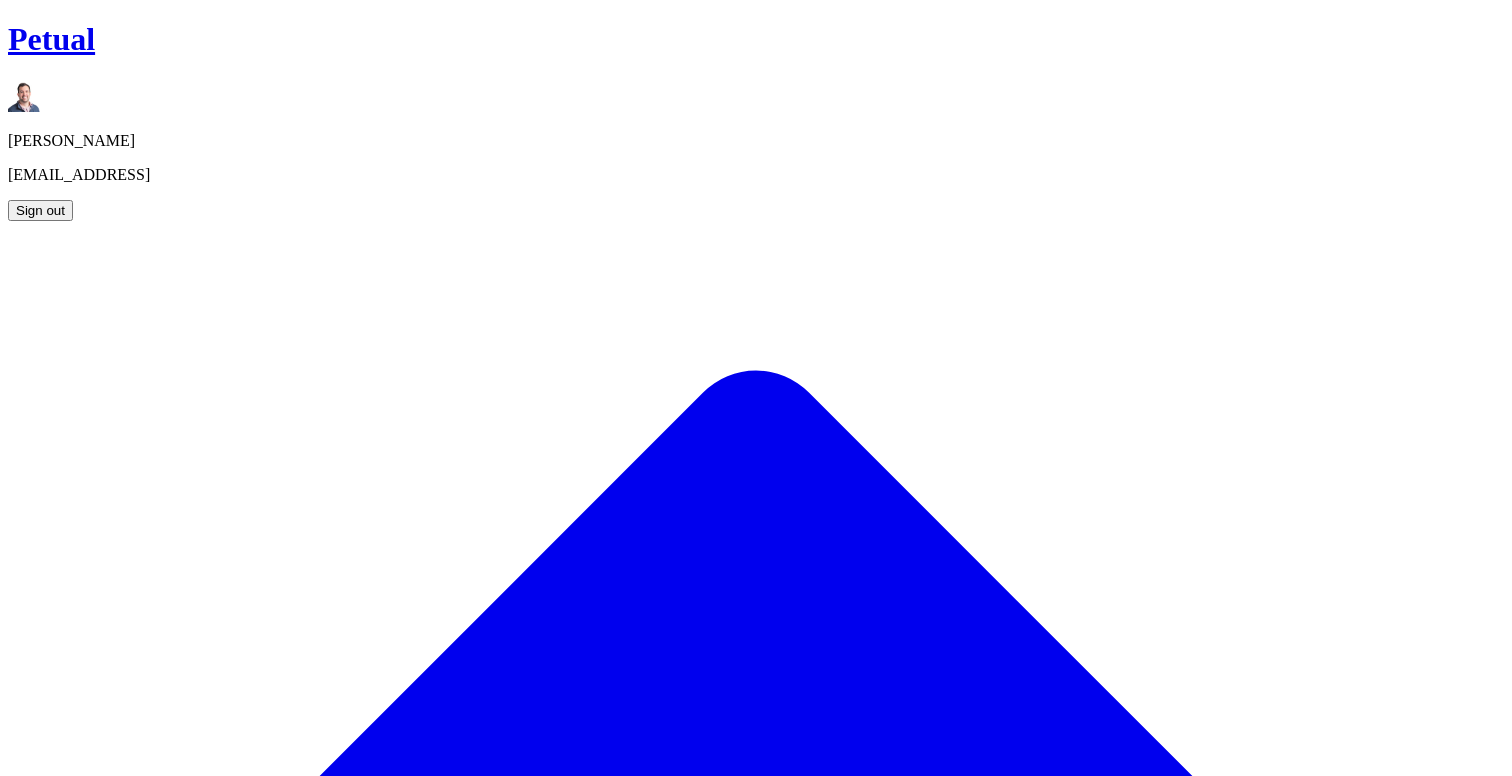 click on "Results" at bounding box center [180, 2036] 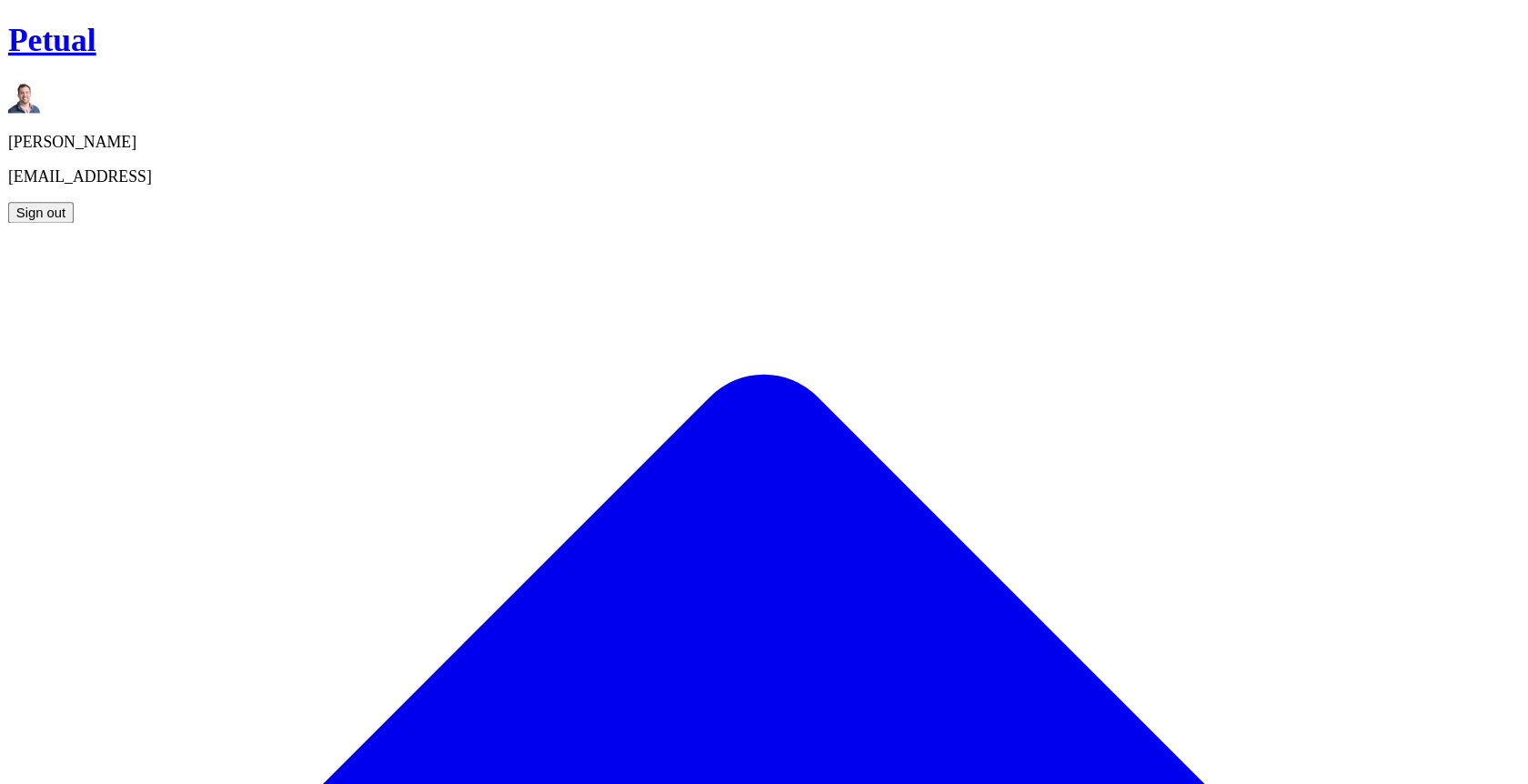 scroll, scrollTop: 567, scrollLeft: 0, axis: vertical 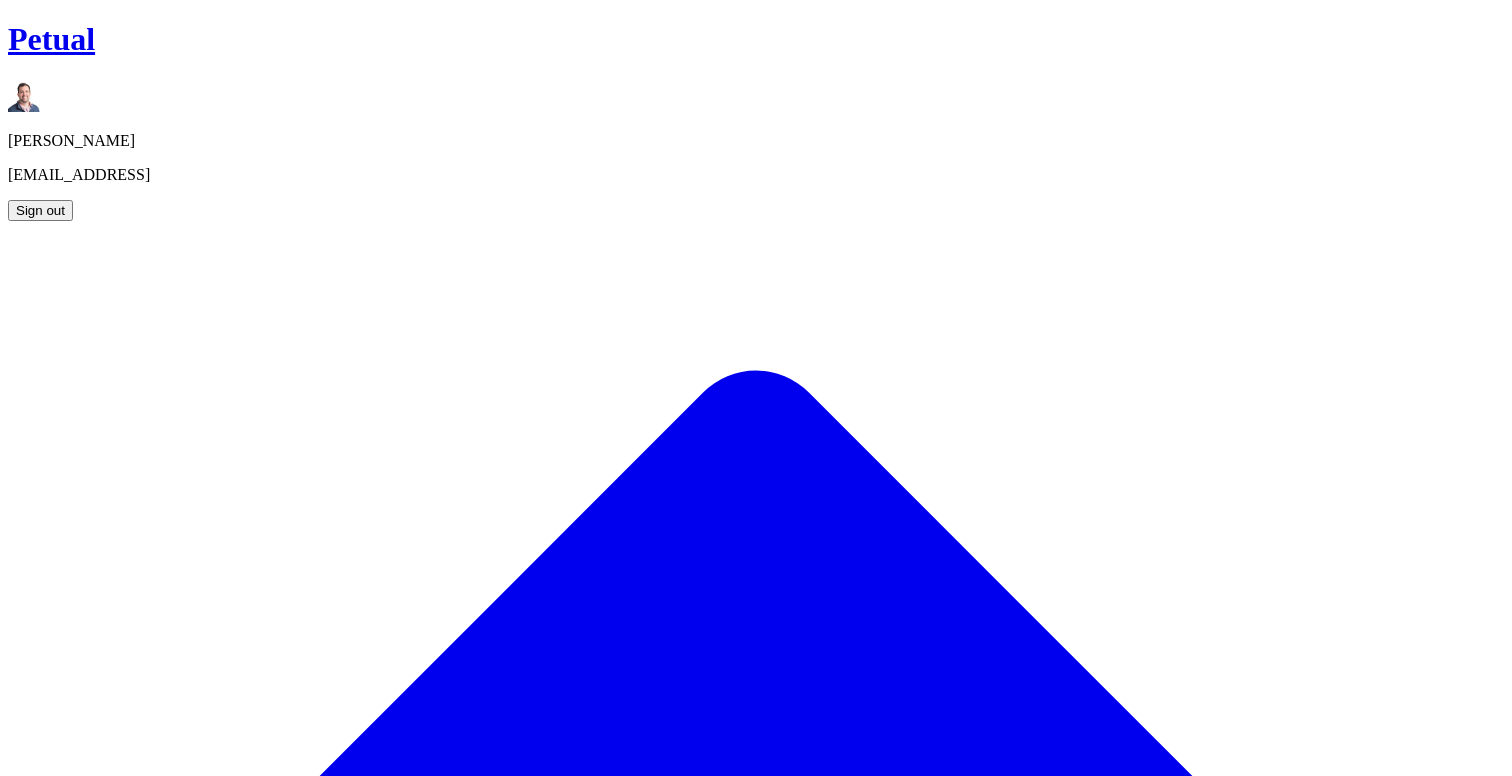 click on "N" at bounding box center [328, 2569] 